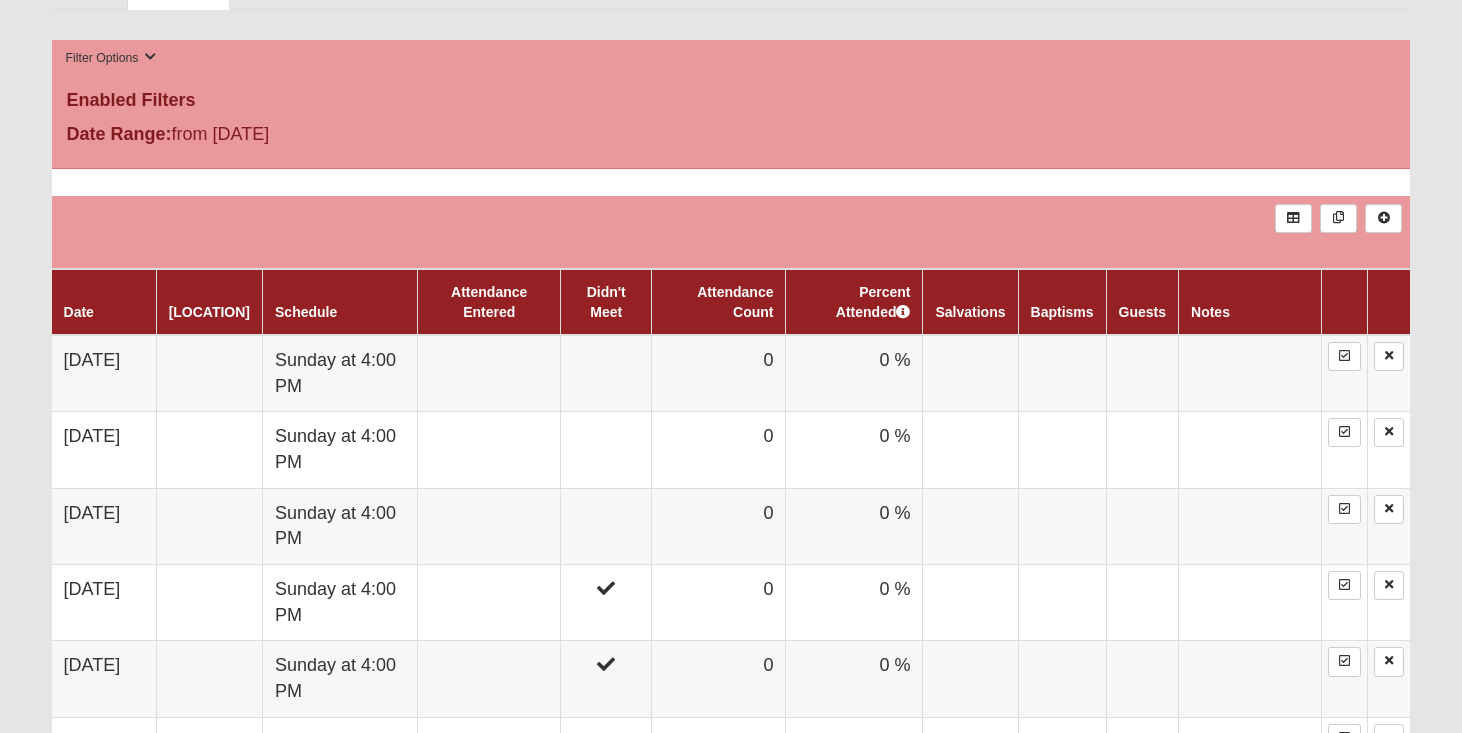scroll, scrollTop: 991, scrollLeft: 0, axis: vertical 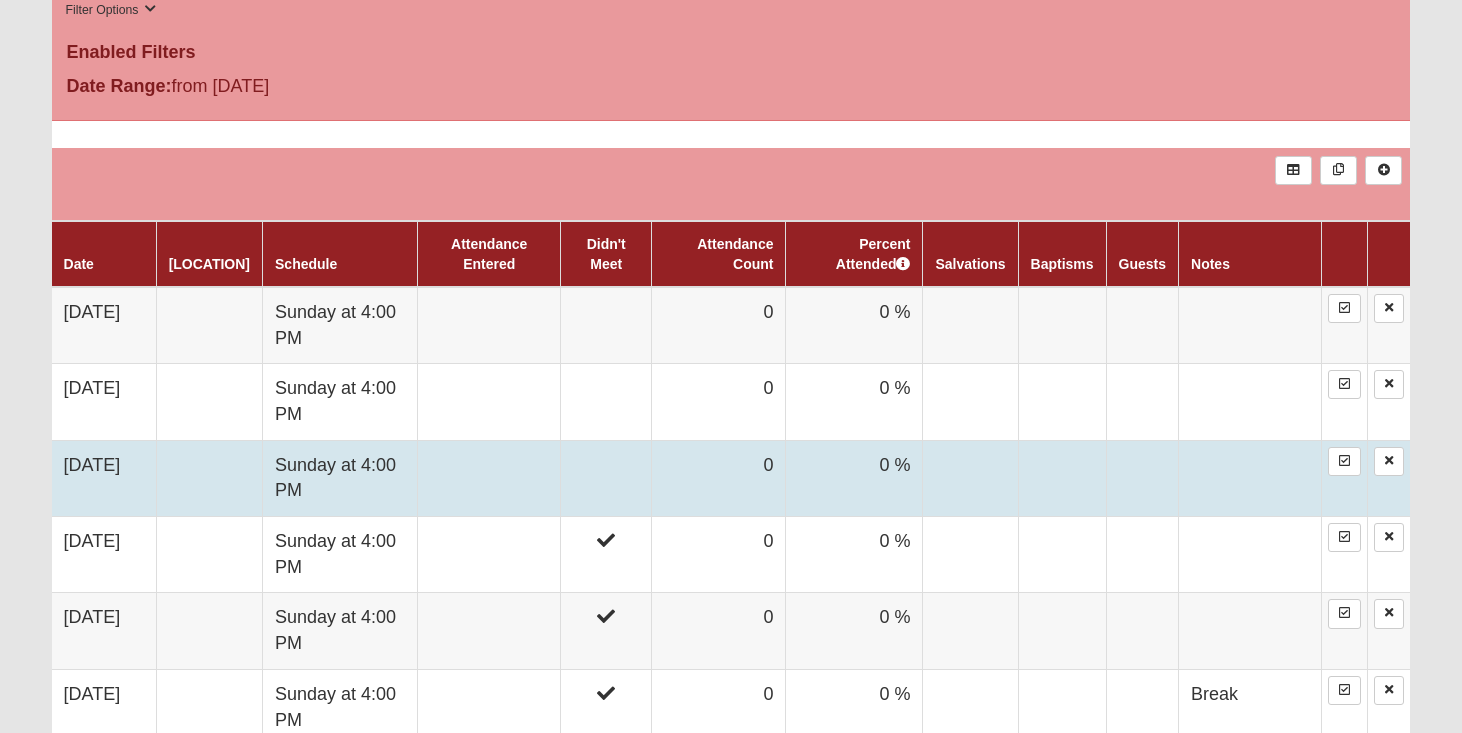 click at bounding box center [606, 478] 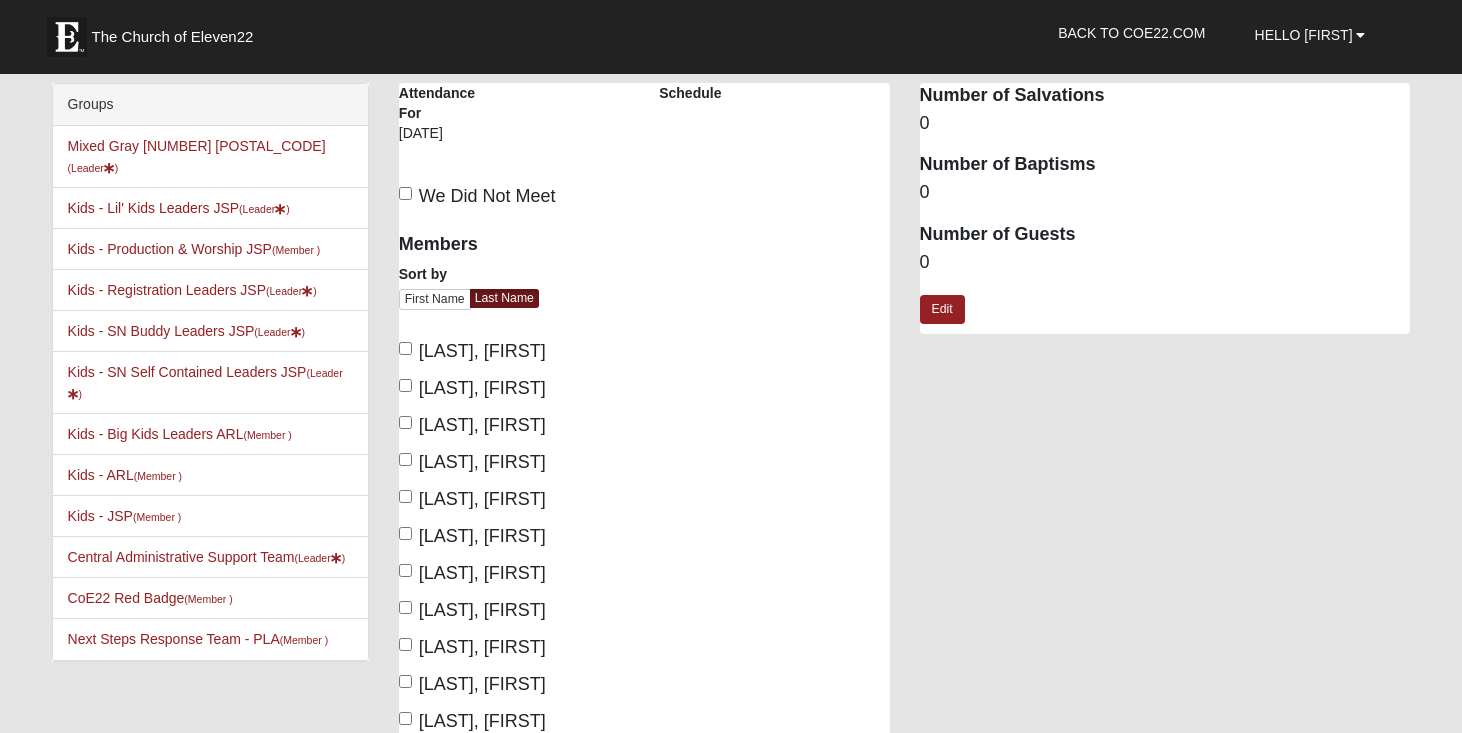 scroll, scrollTop: 0, scrollLeft: 0, axis: both 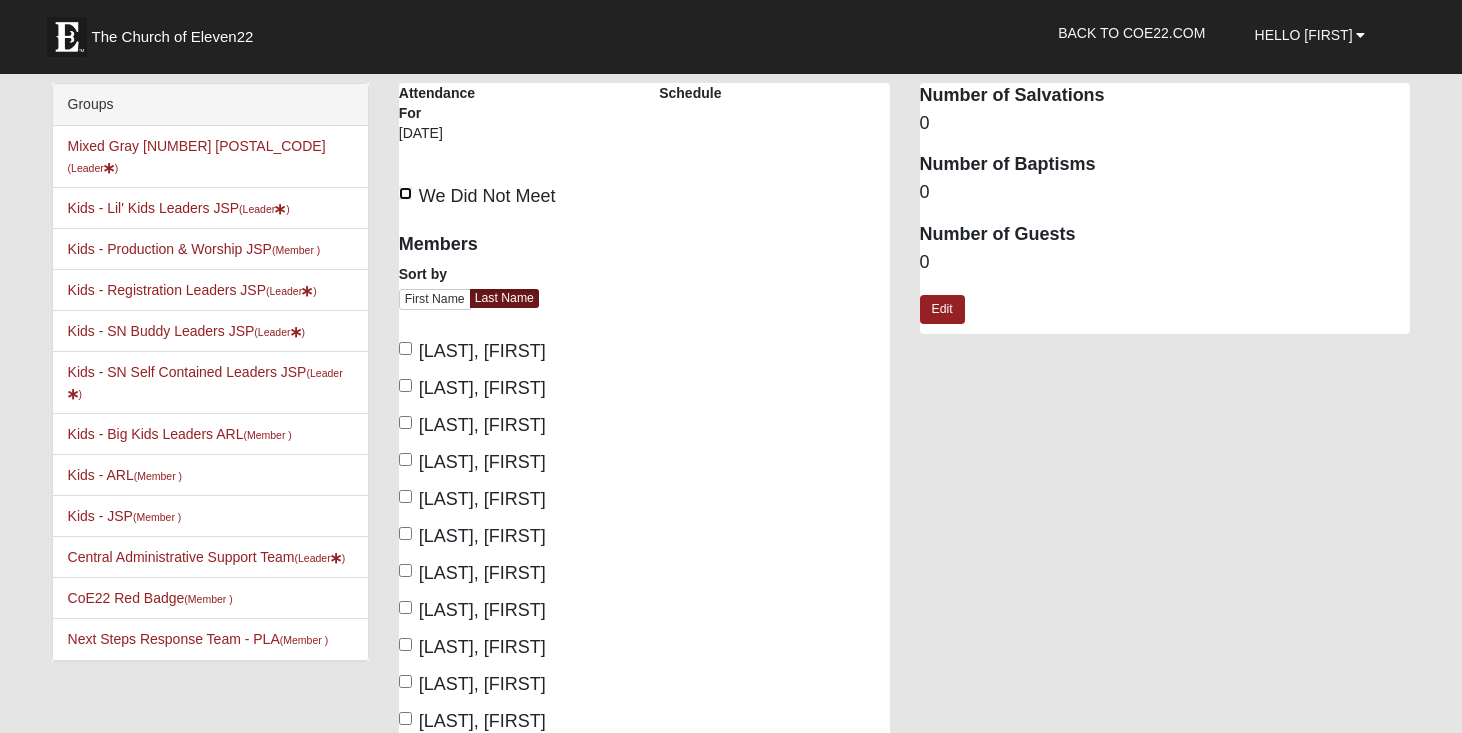 click on "We Did Not Meet" at bounding box center [405, 193] 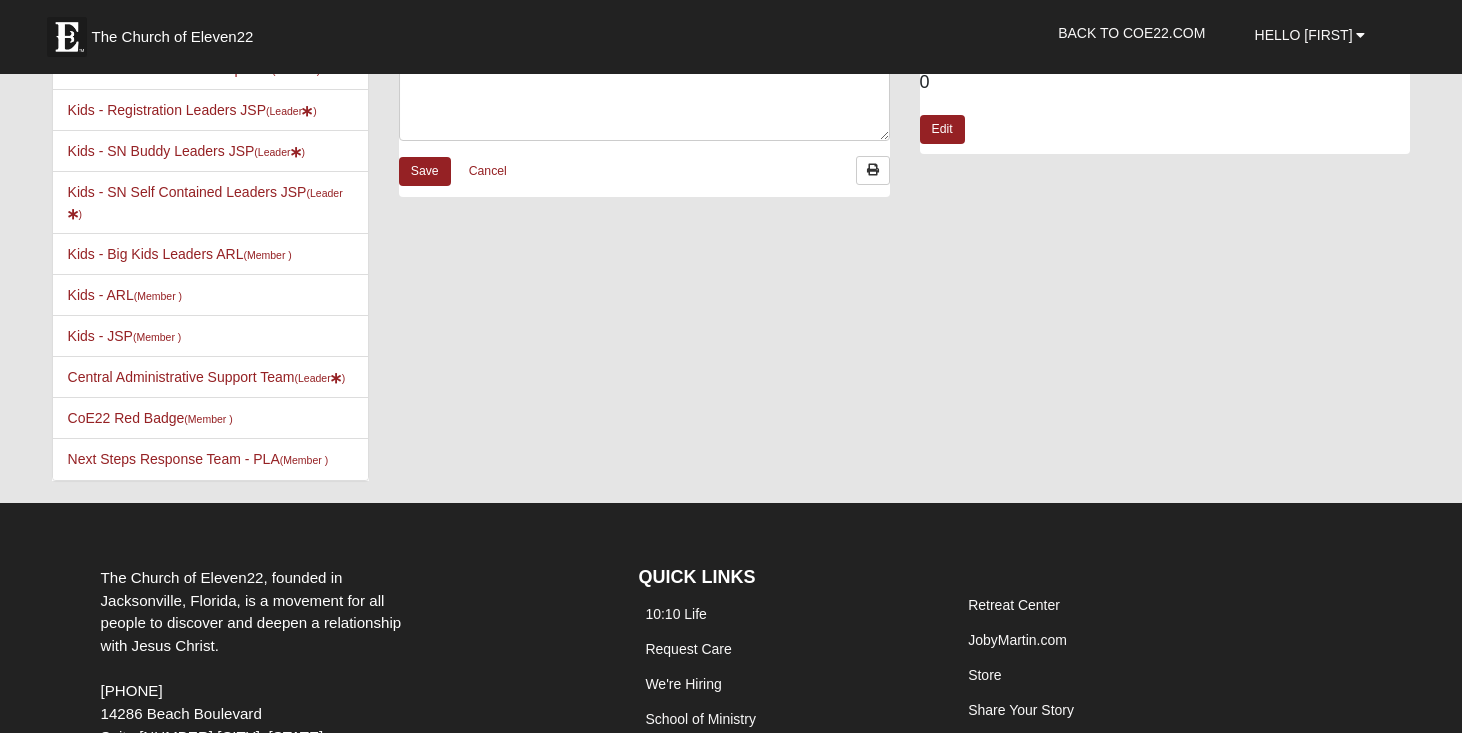 scroll, scrollTop: 0, scrollLeft: 0, axis: both 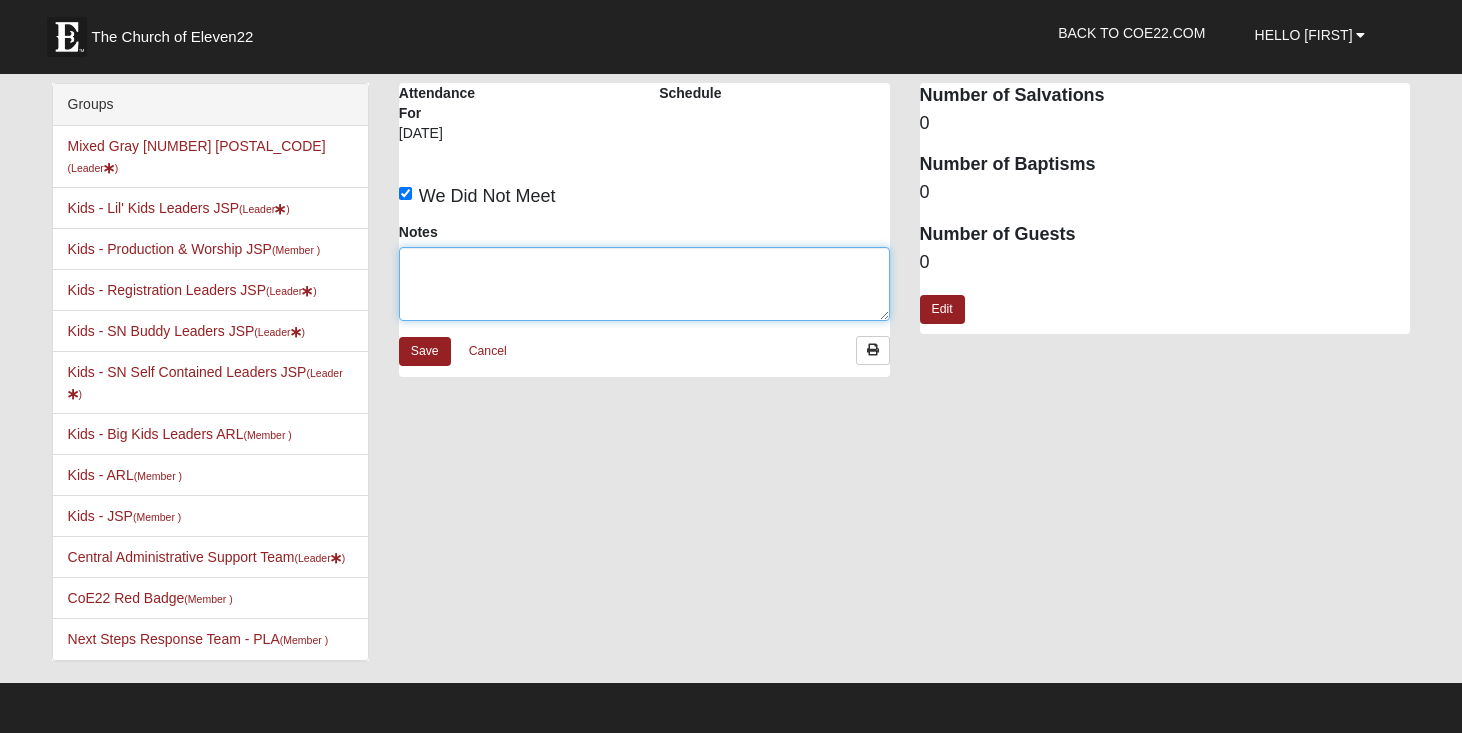 click on "Notes" at bounding box center [644, 284] 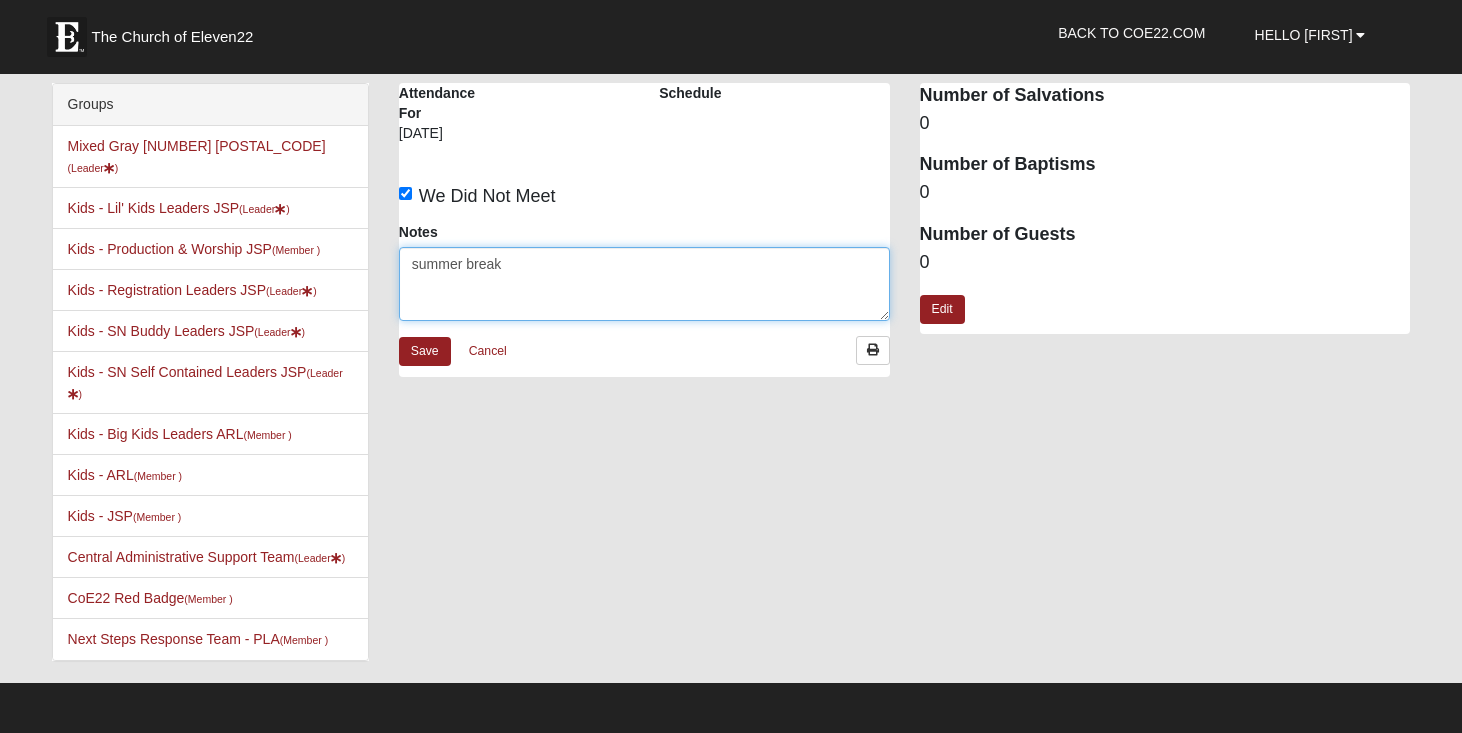 type on "summer break" 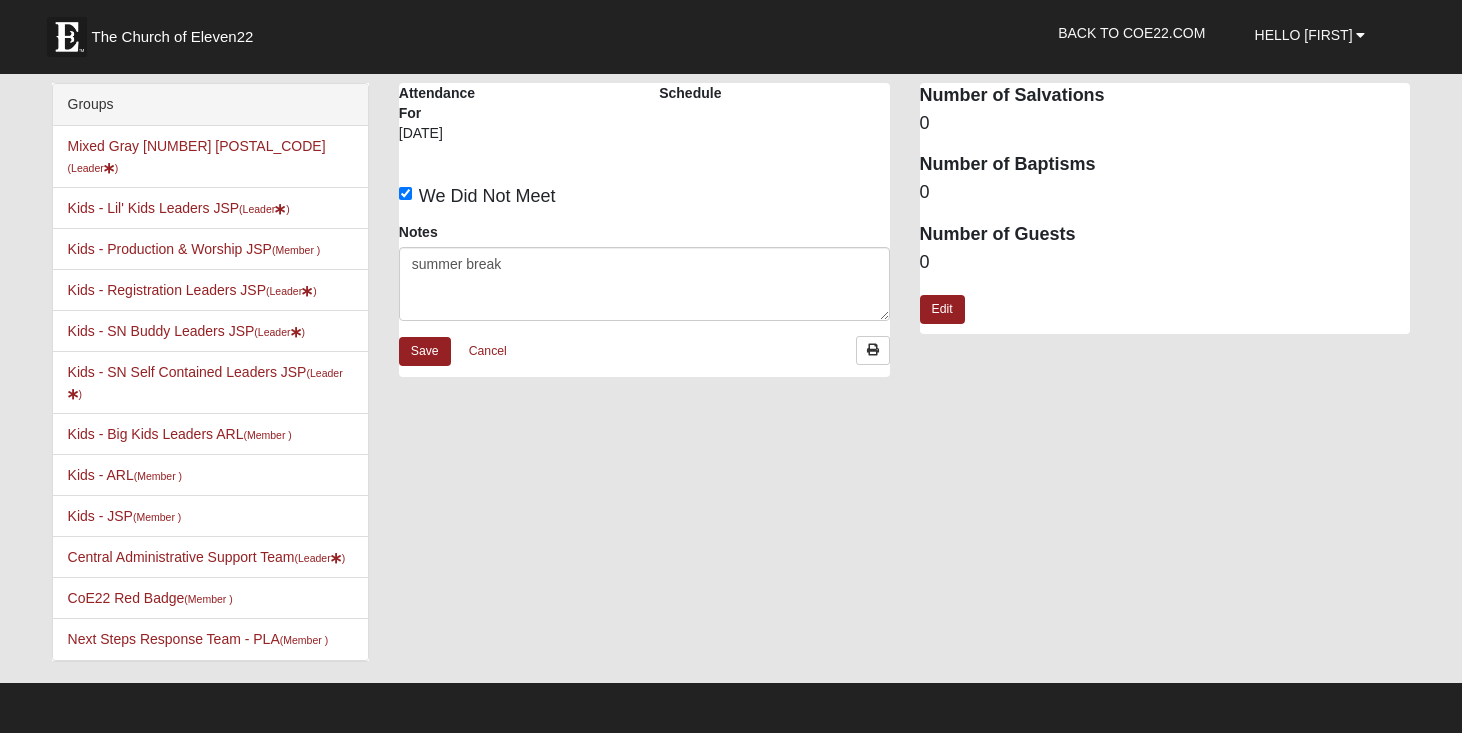 click on "Notes
summer break" at bounding box center [644, 271] 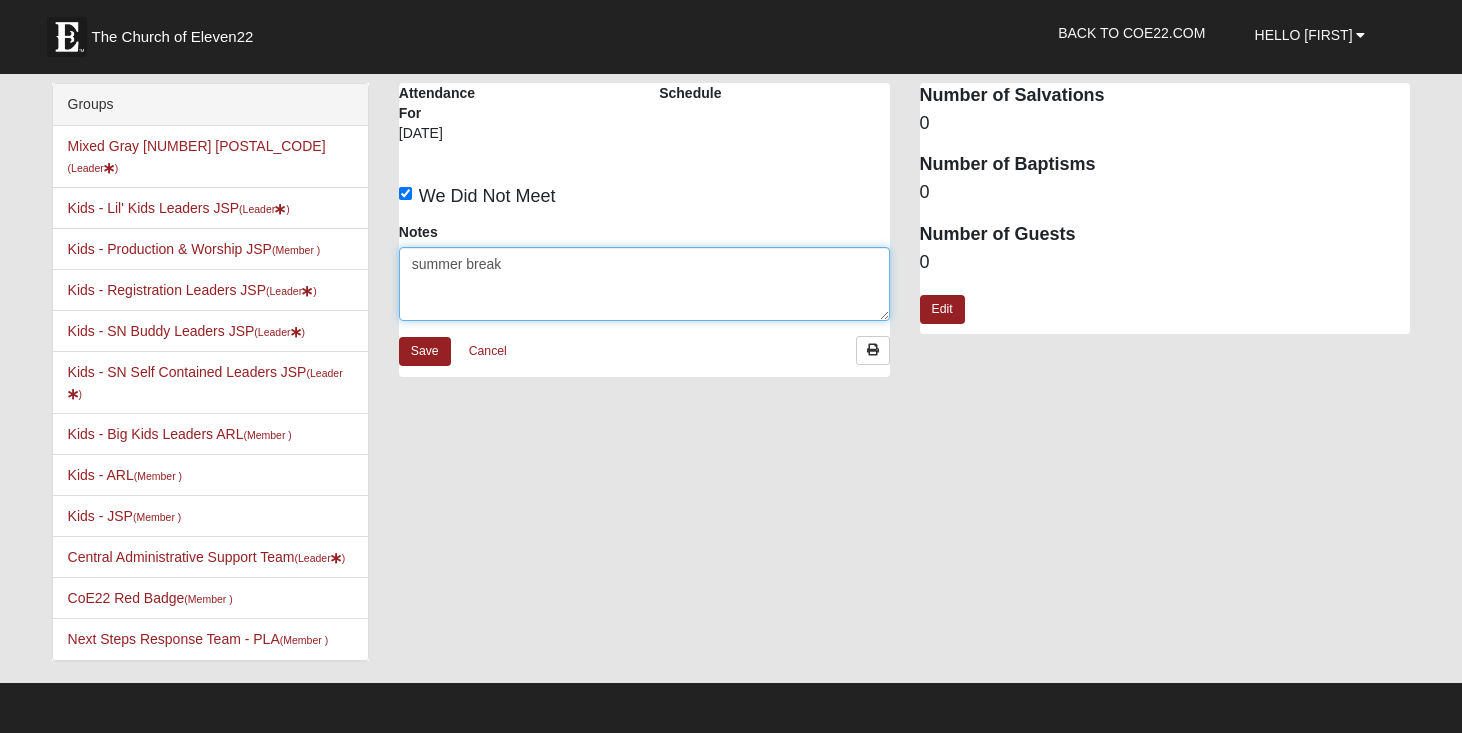 click on "summer break" at bounding box center (644, 284) 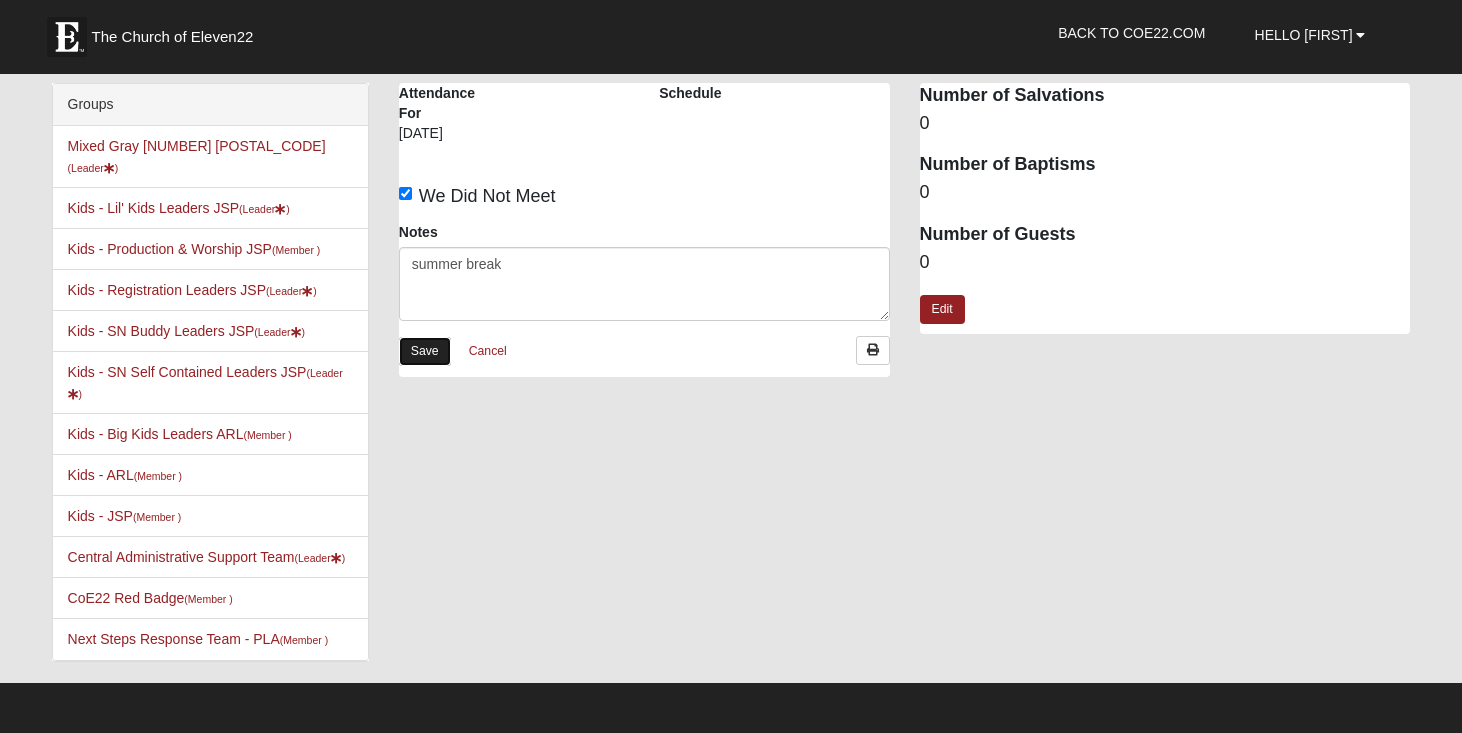 click on "Save" at bounding box center [425, 351] 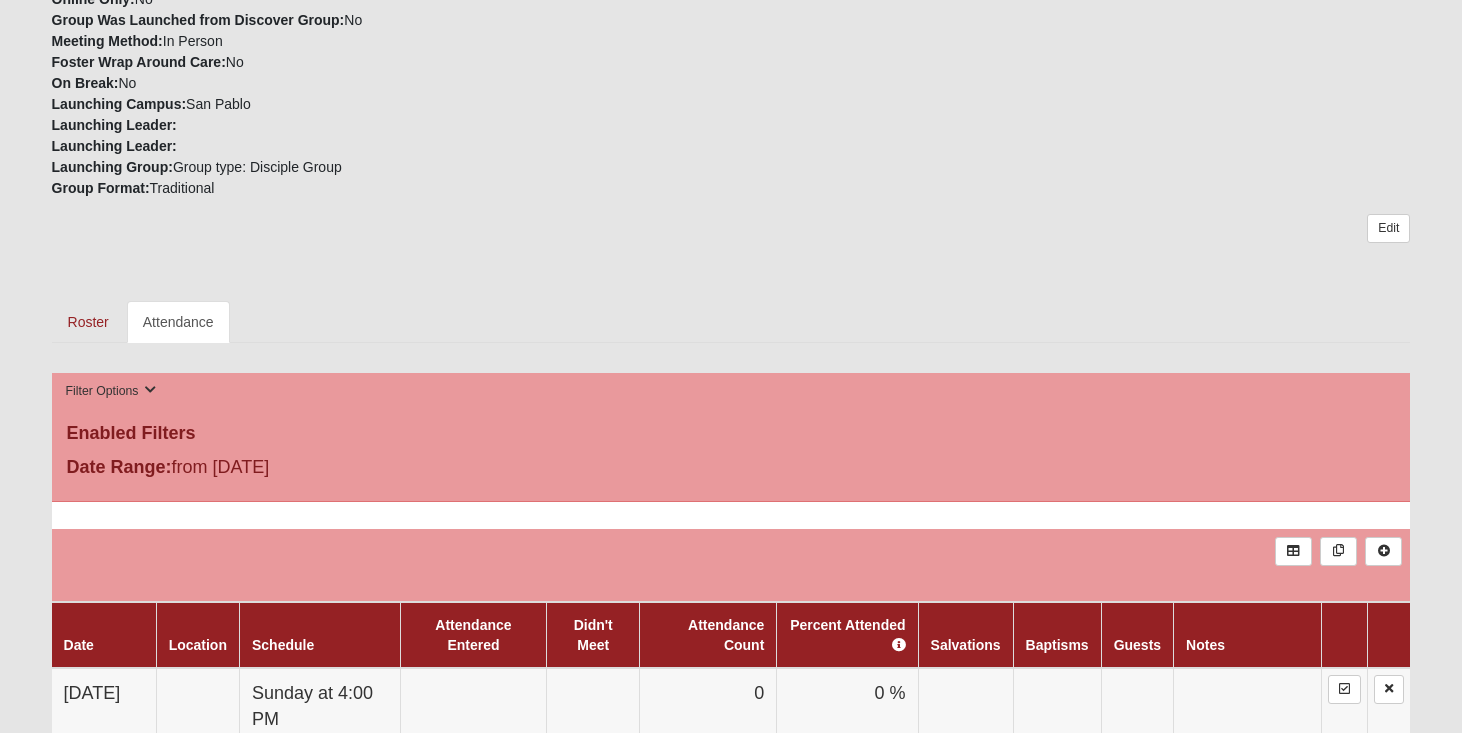 scroll, scrollTop: 854, scrollLeft: 0, axis: vertical 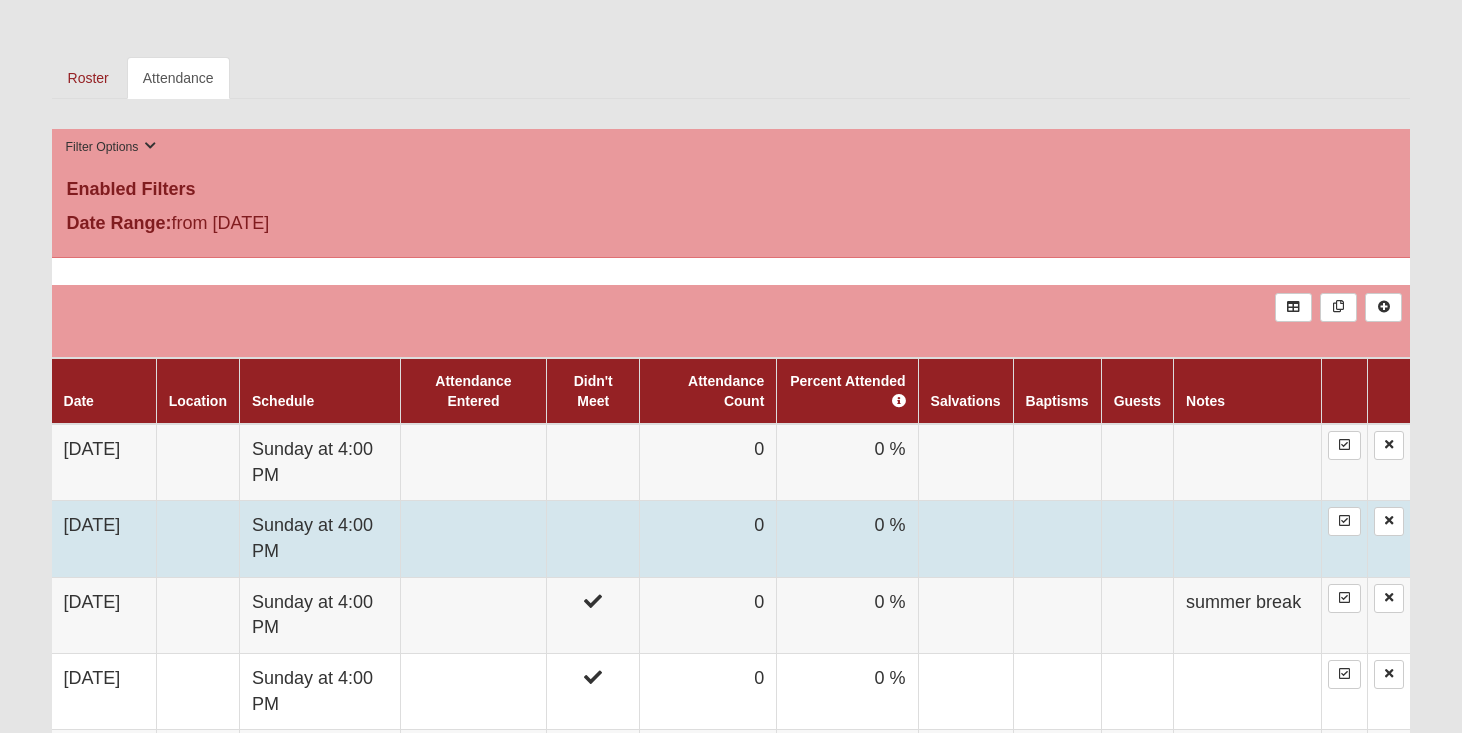 click at bounding box center (473, 539) 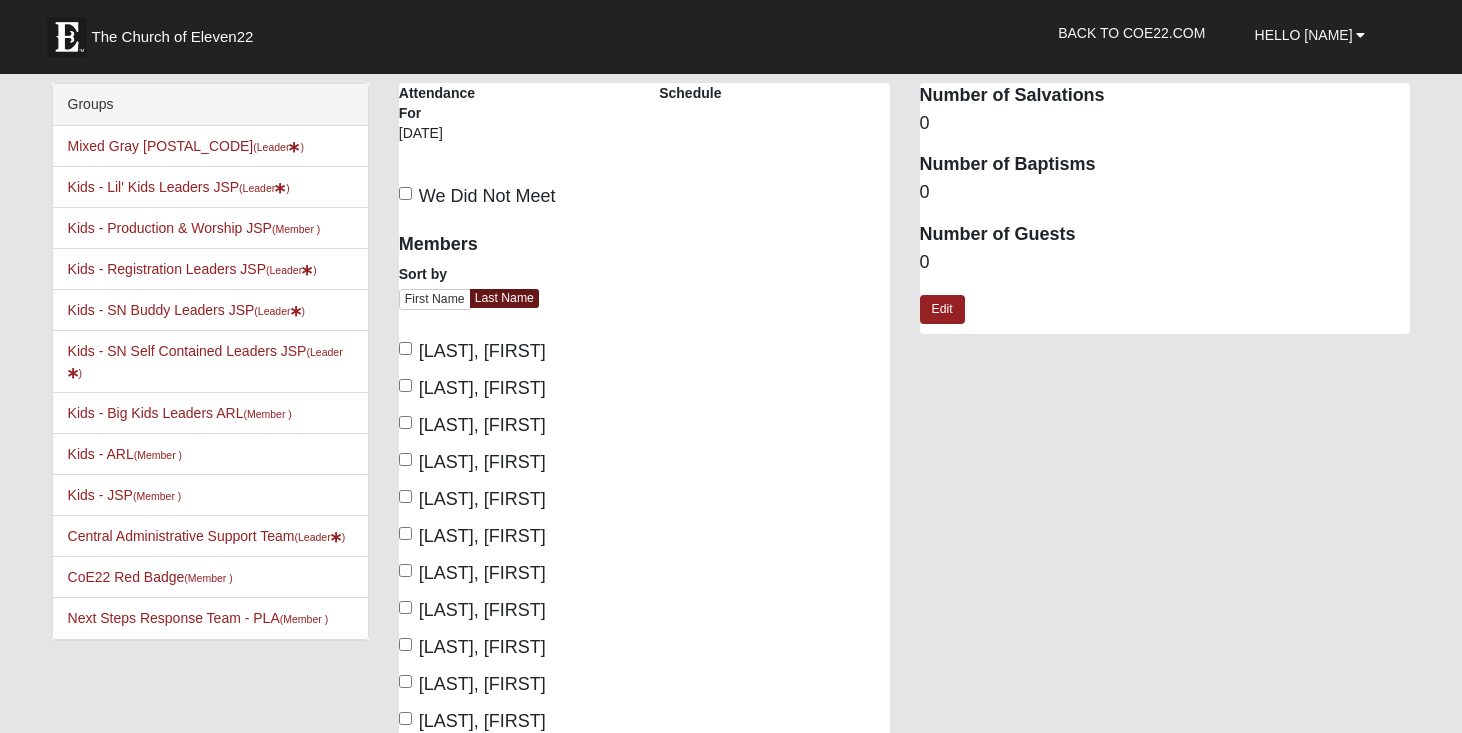 scroll, scrollTop: 0, scrollLeft: 0, axis: both 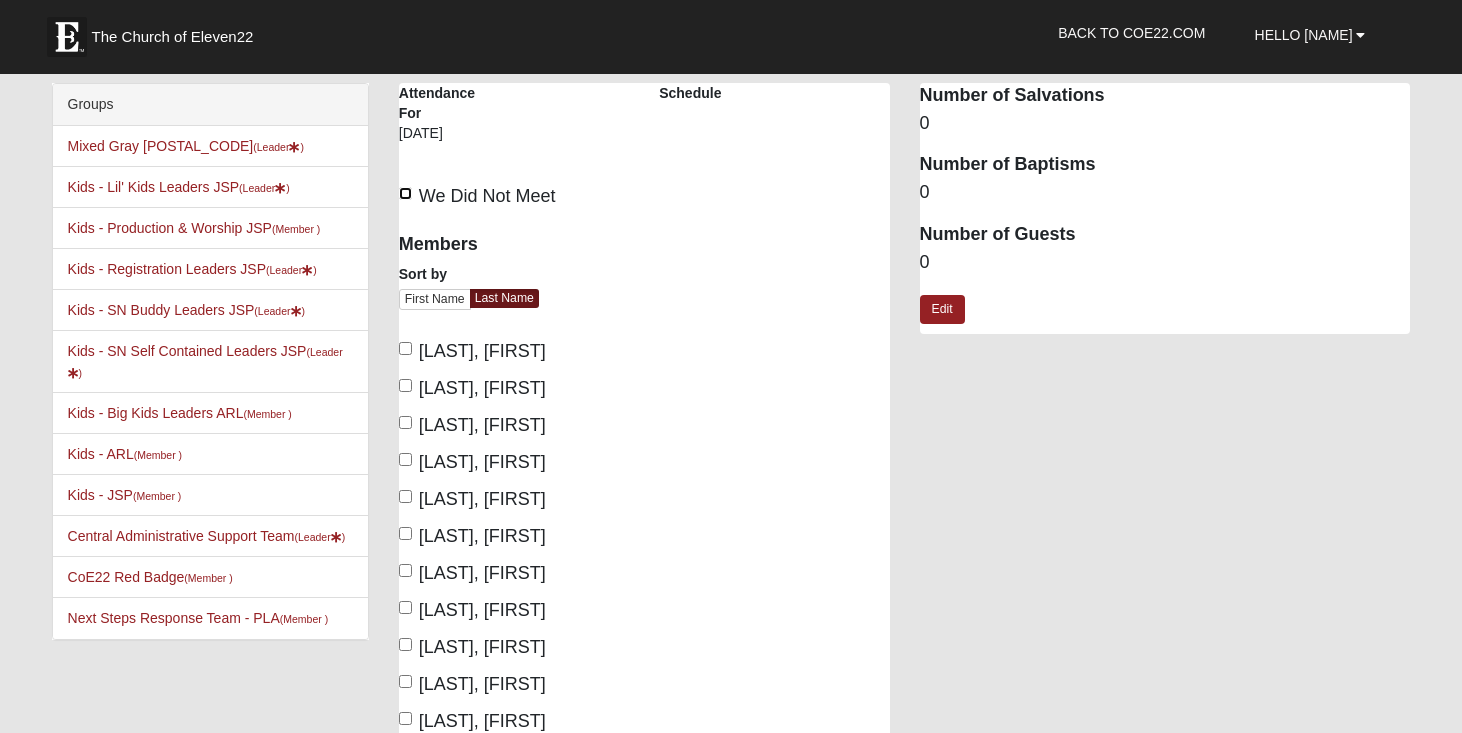 click on "We Did Not Meet" at bounding box center (405, 193) 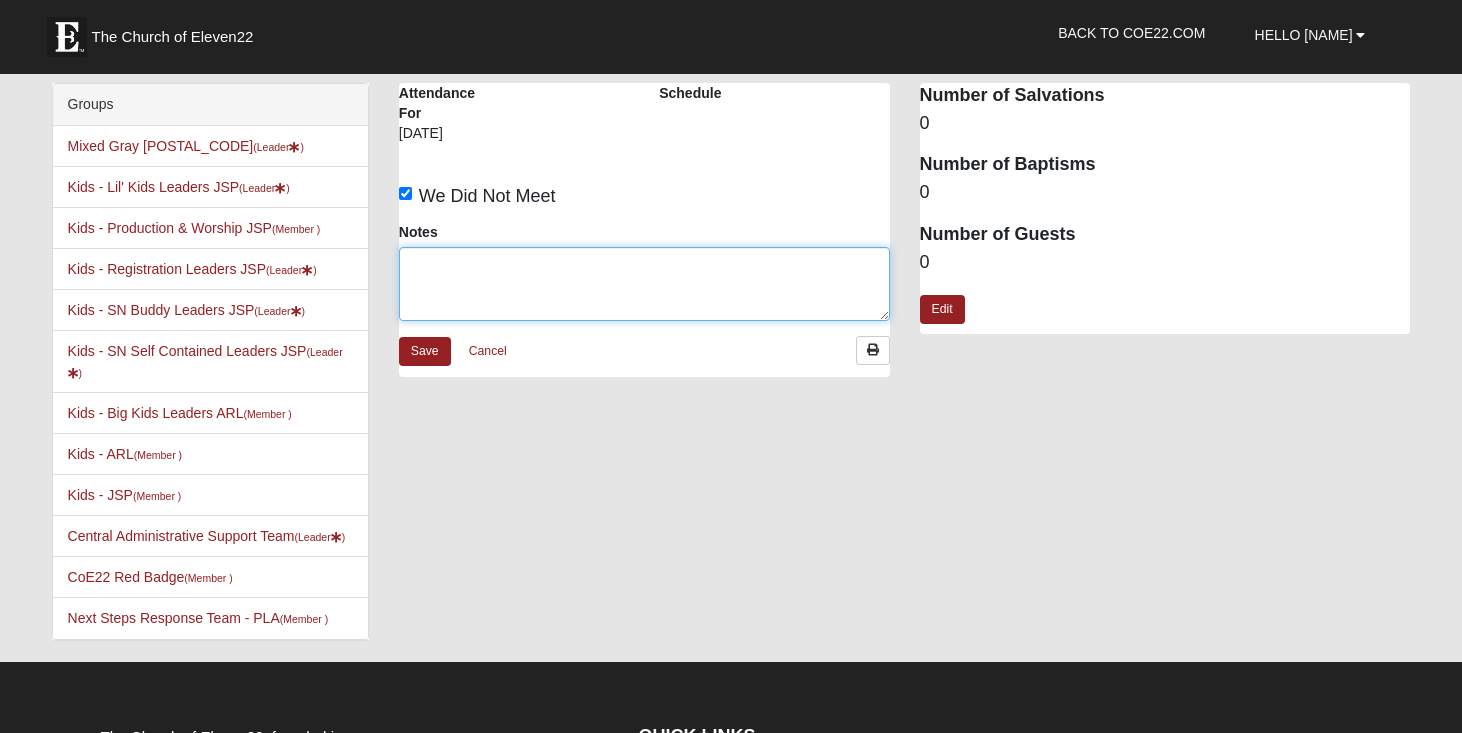 click on "Notes" at bounding box center (644, 284) 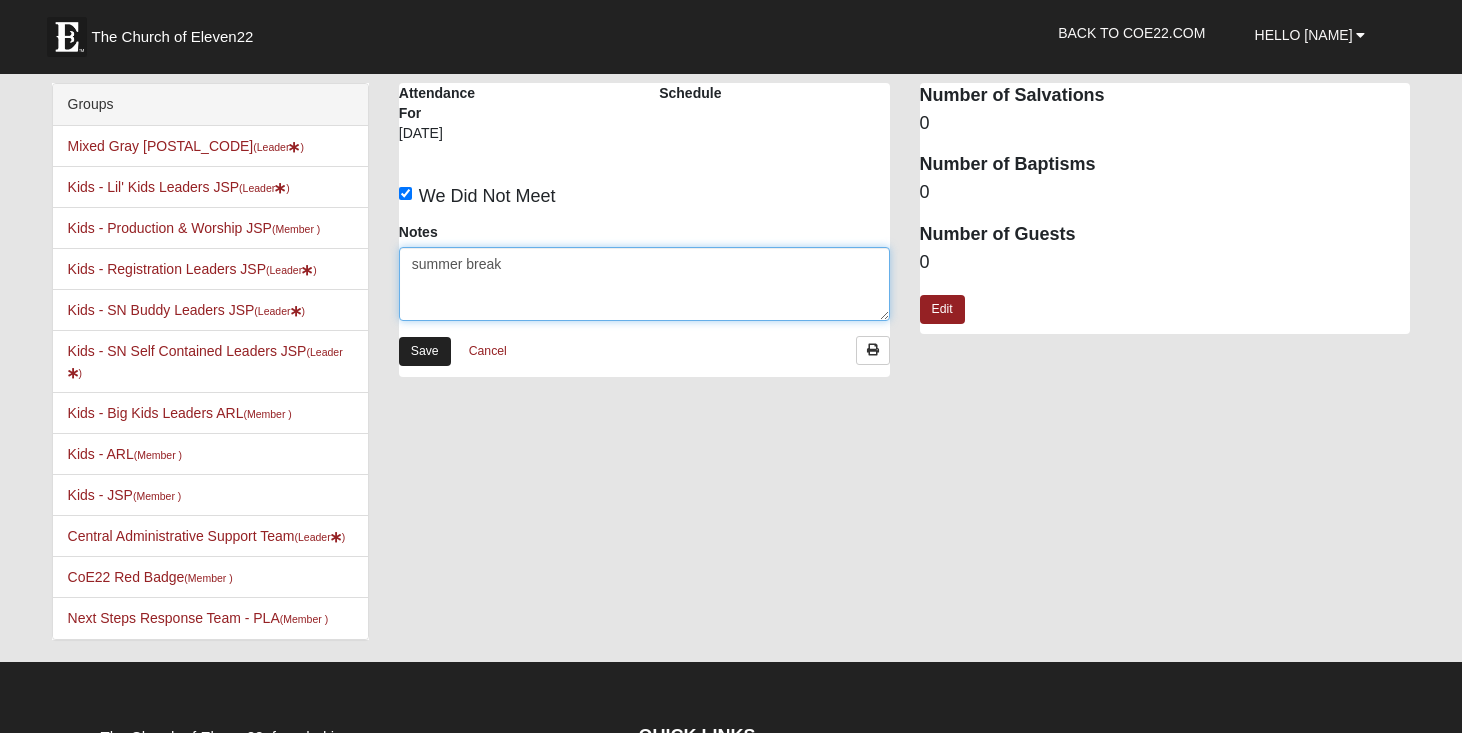 type on "summer break" 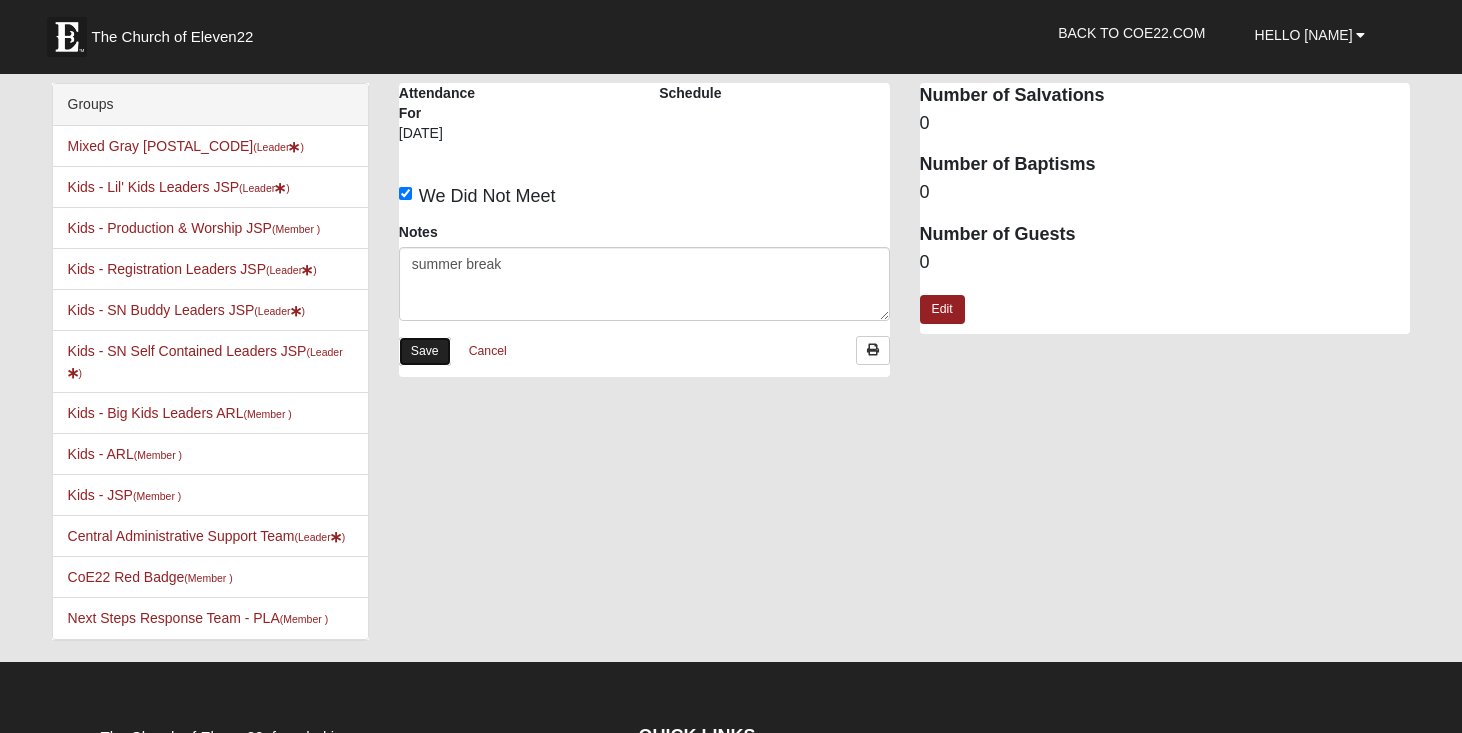 click on "Save" at bounding box center [425, 351] 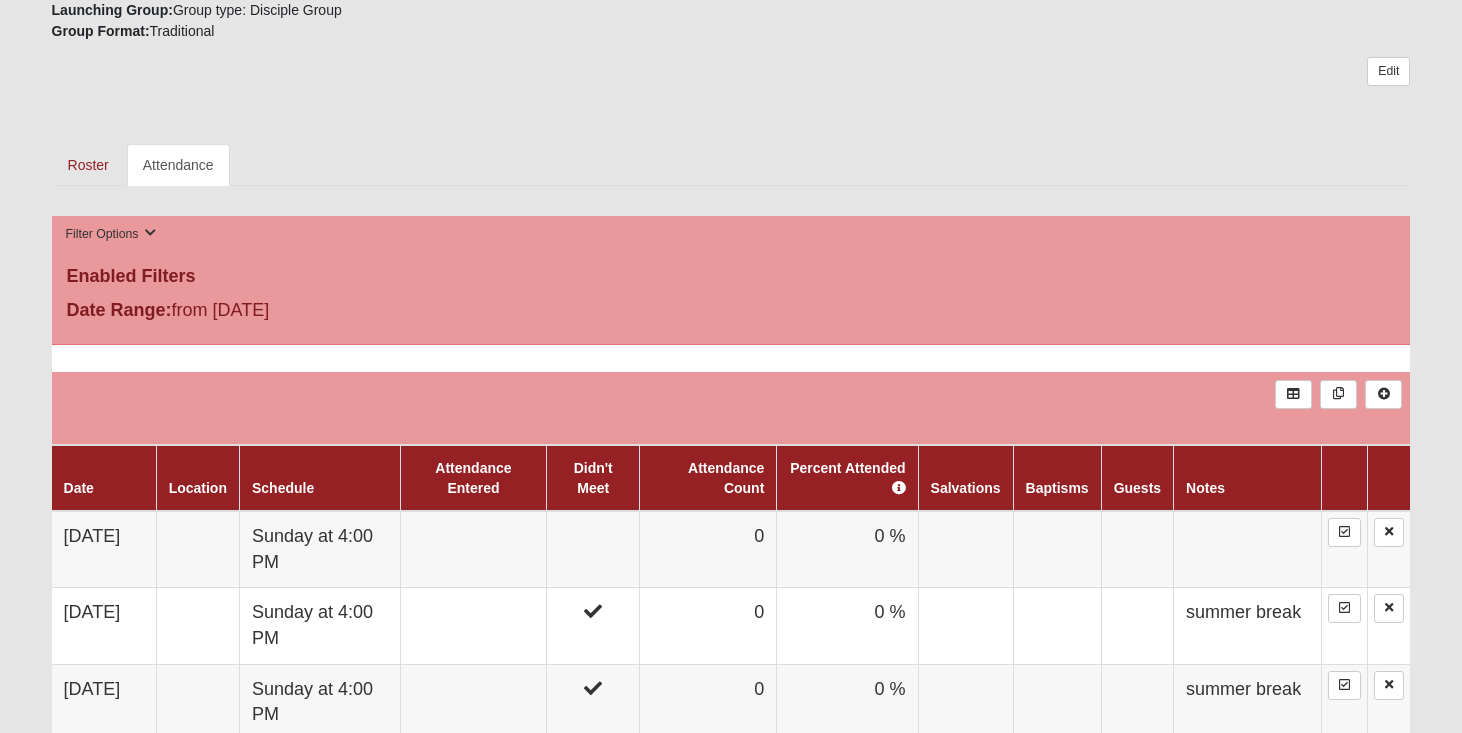 scroll, scrollTop: 820, scrollLeft: 0, axis: vertical 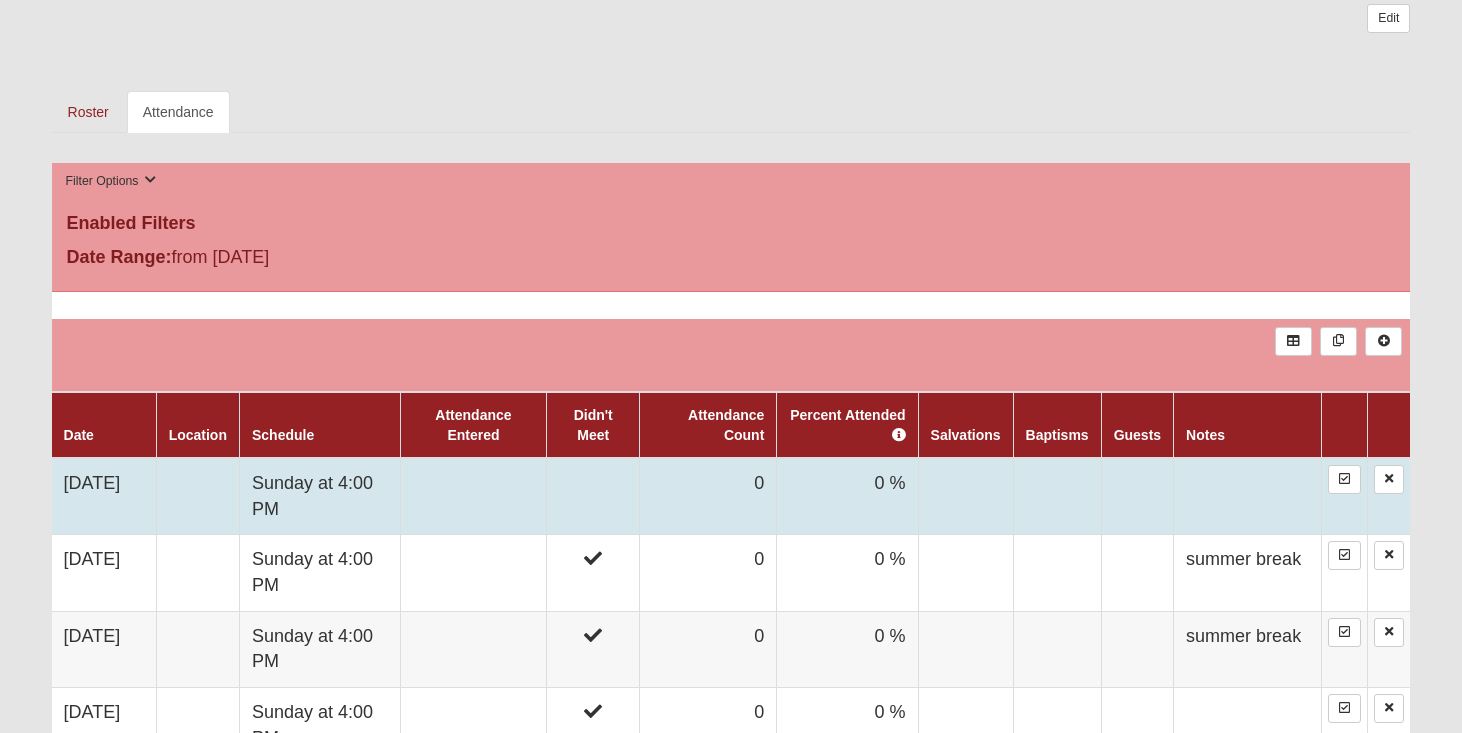 click at bounding box center [473, 496] 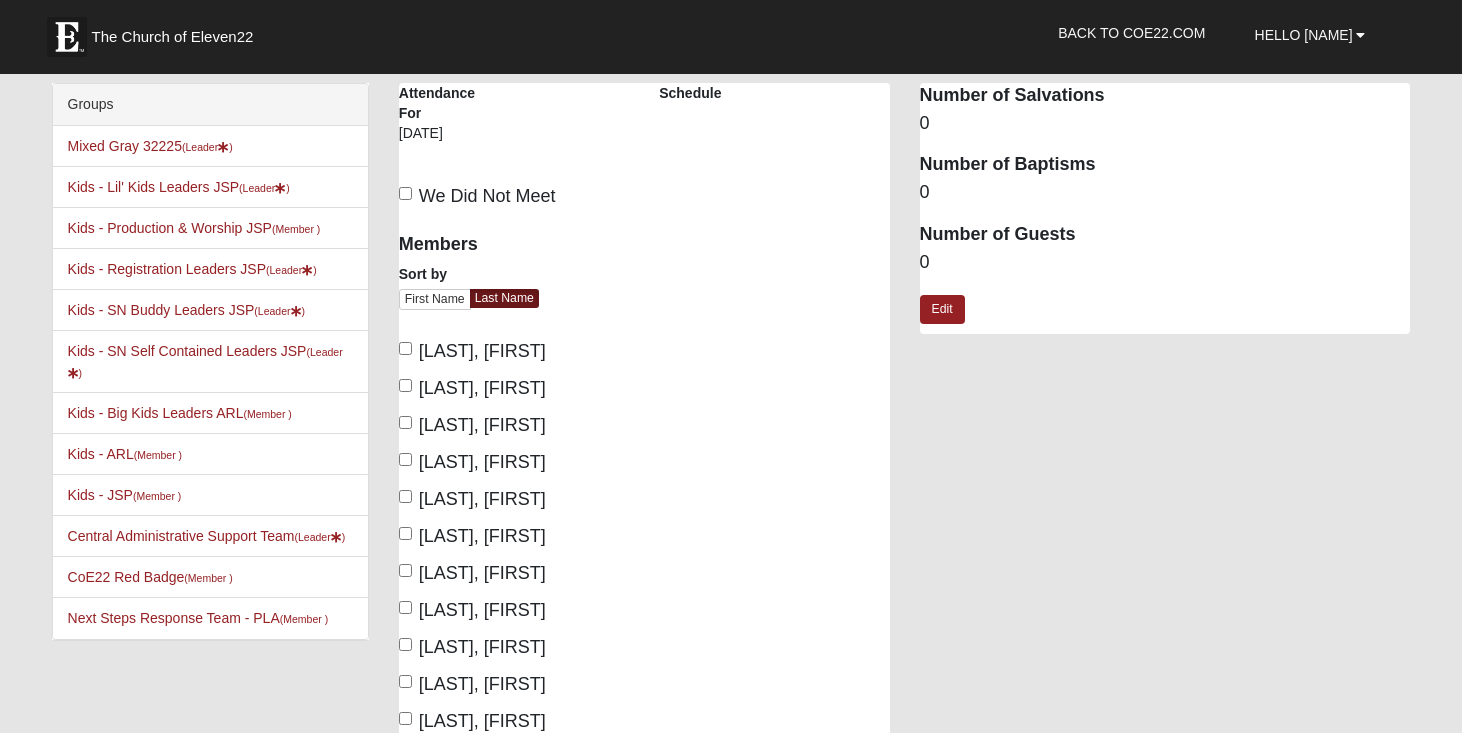 scroll, scrollTop: 0, scrollLeft: 0, axis: both 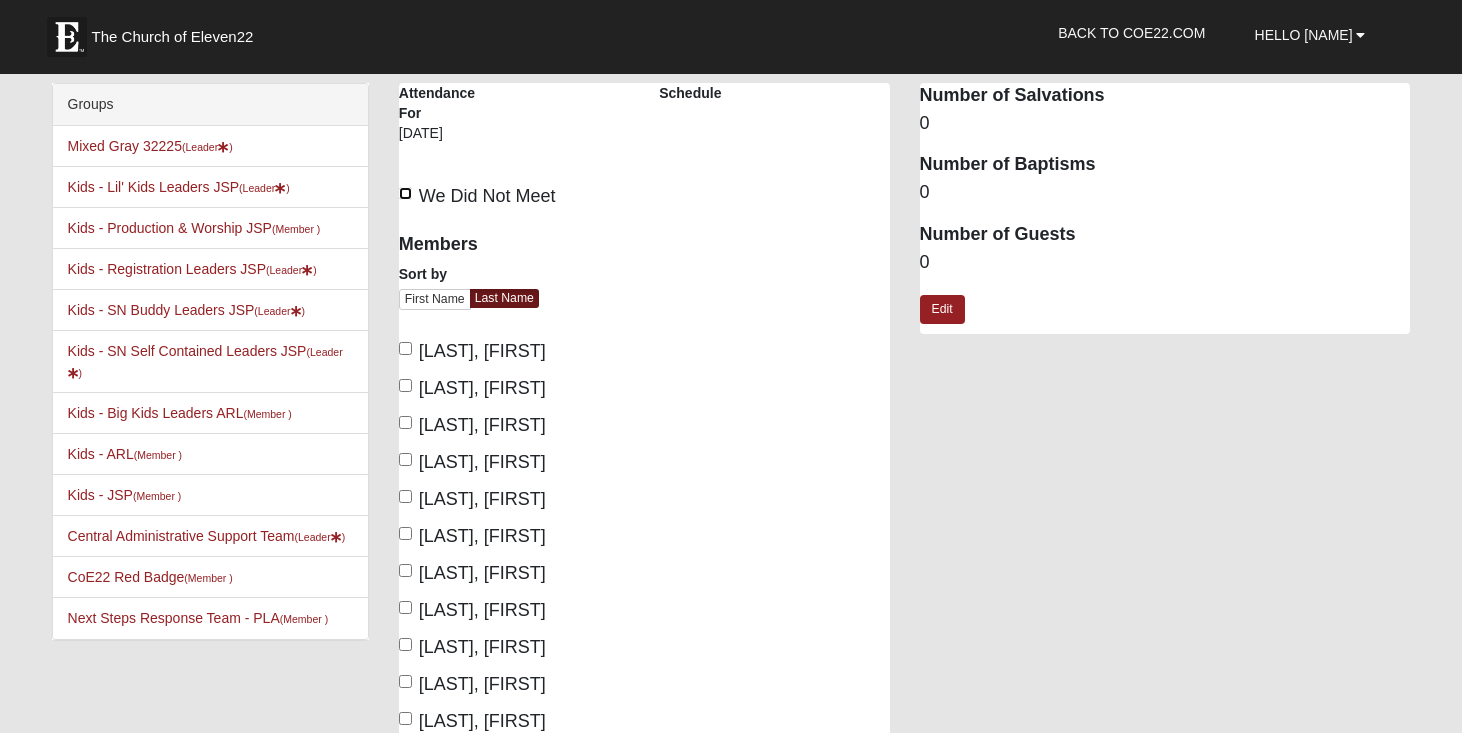 click on "We Did Not Meet" at bounding box center (405, 193) 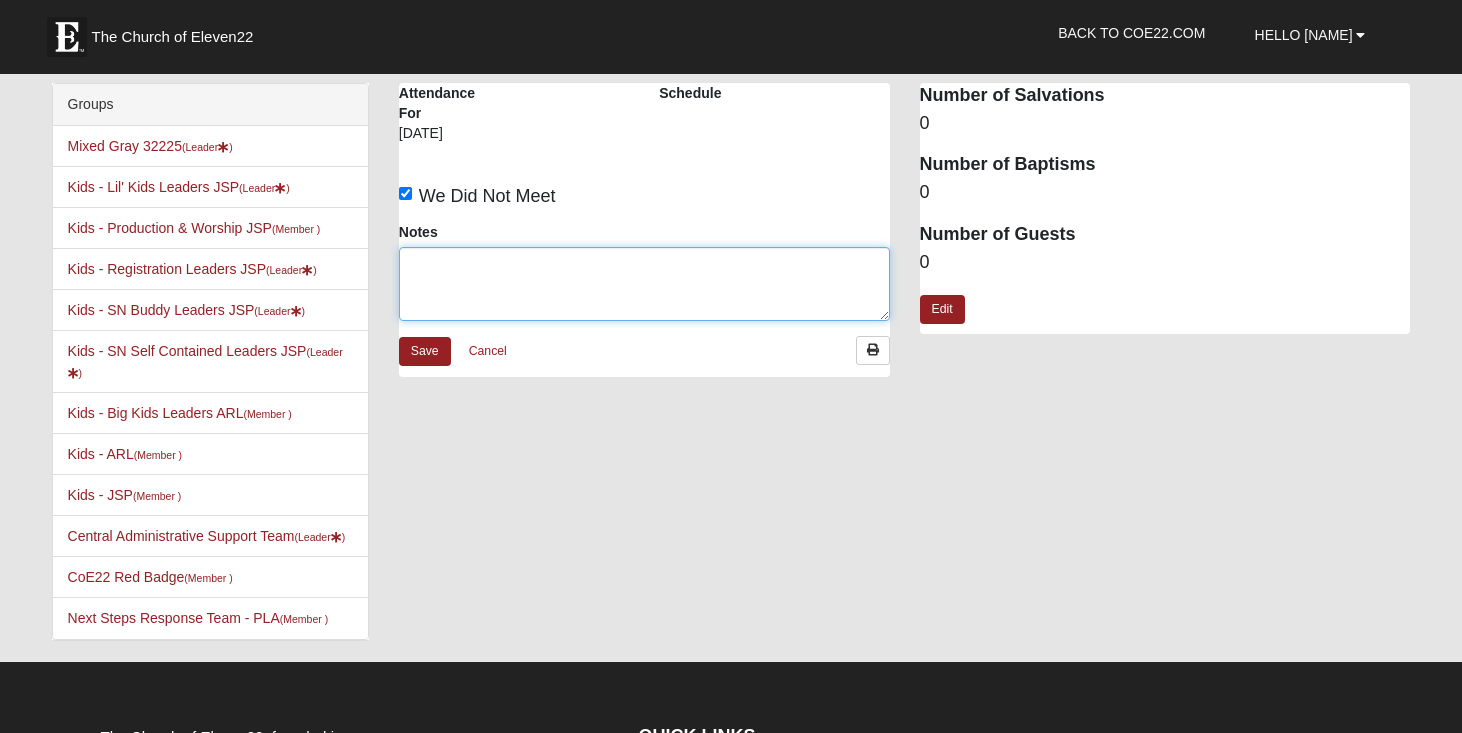 click on "Notes" at bounding box center [644, 284] 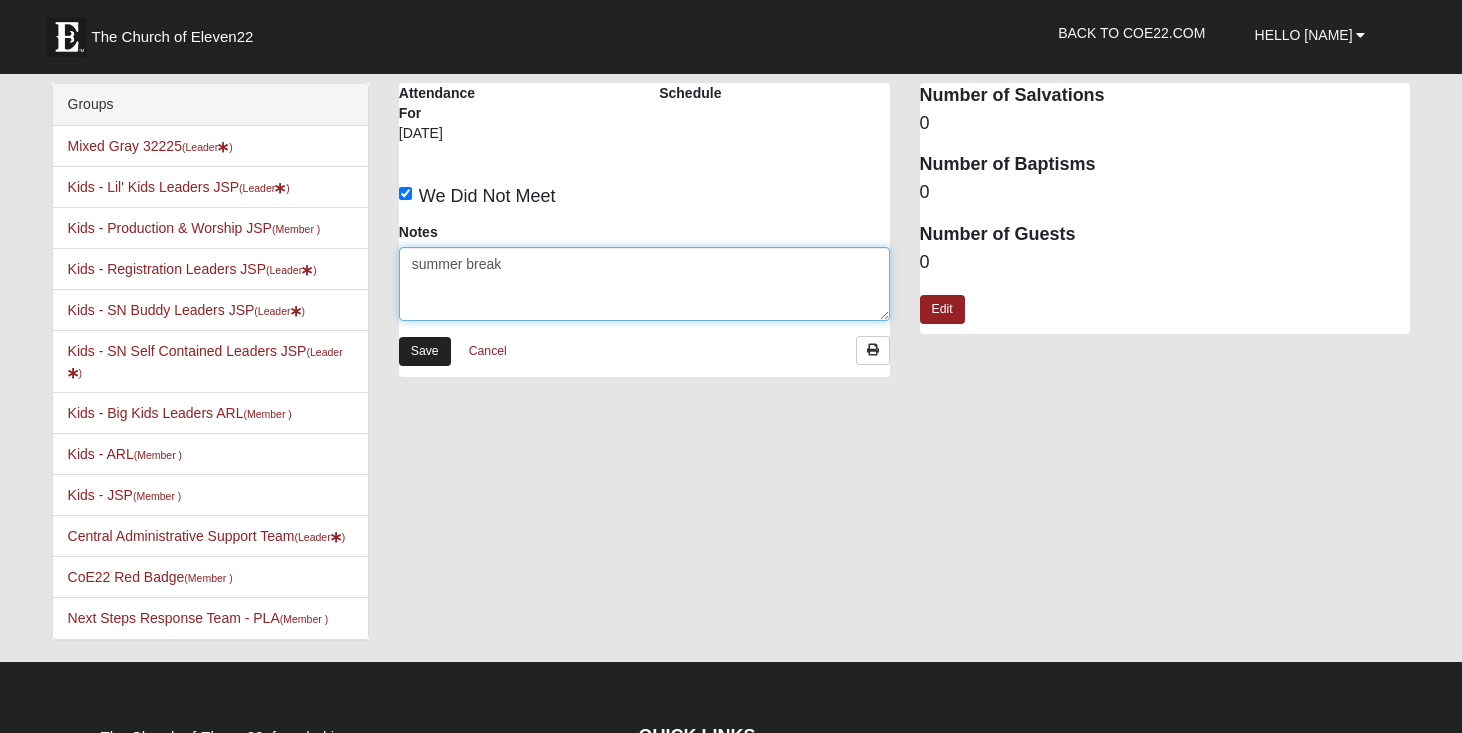 type on "summer break" 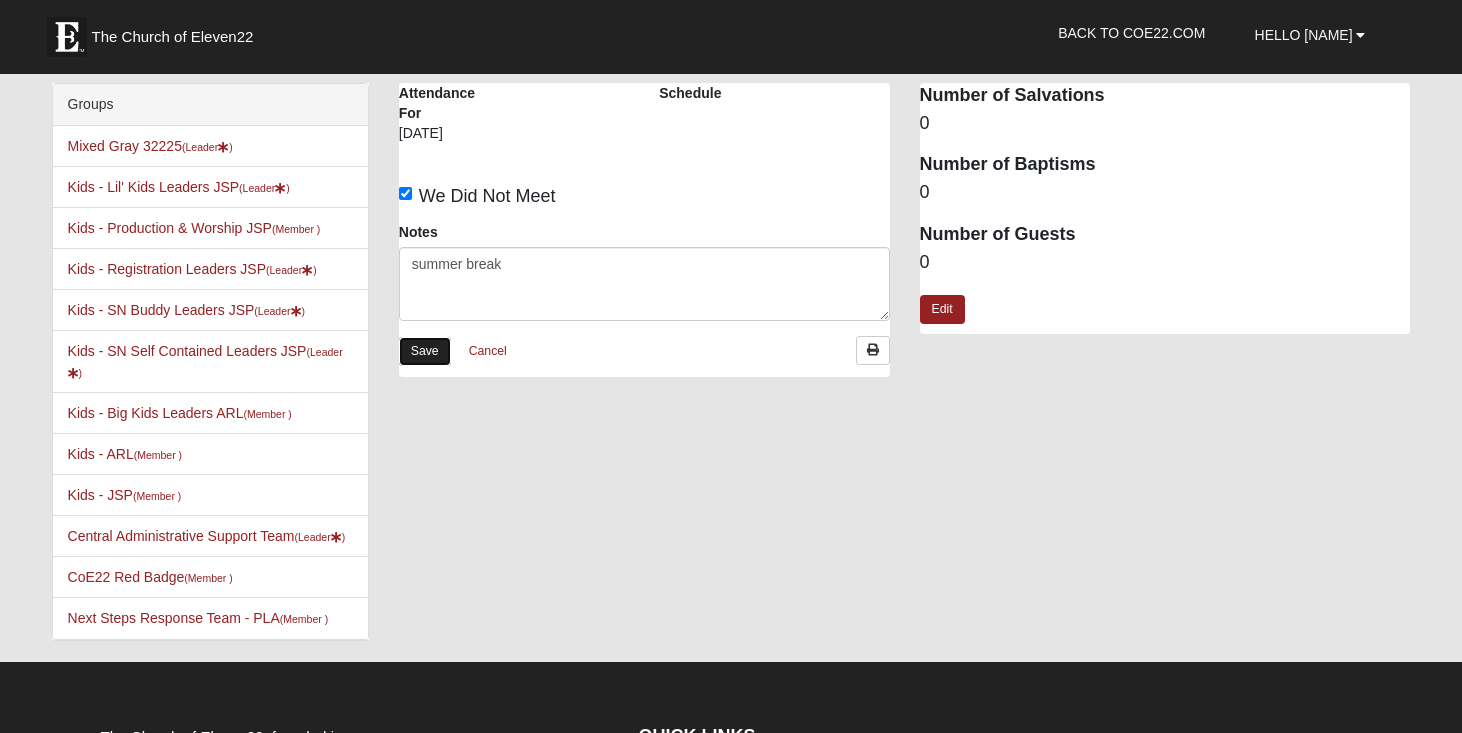 click on "Save" at bounding box center (425, 351) 